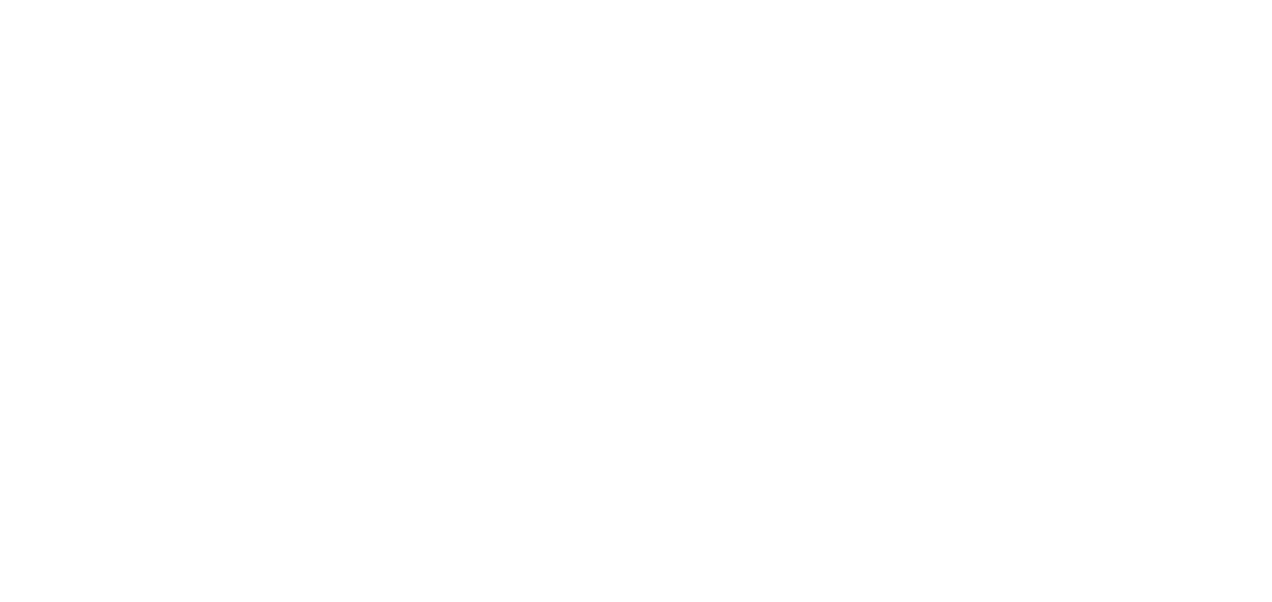 scroll, scrollTop: 0, scrollLeft: 0, axis: both 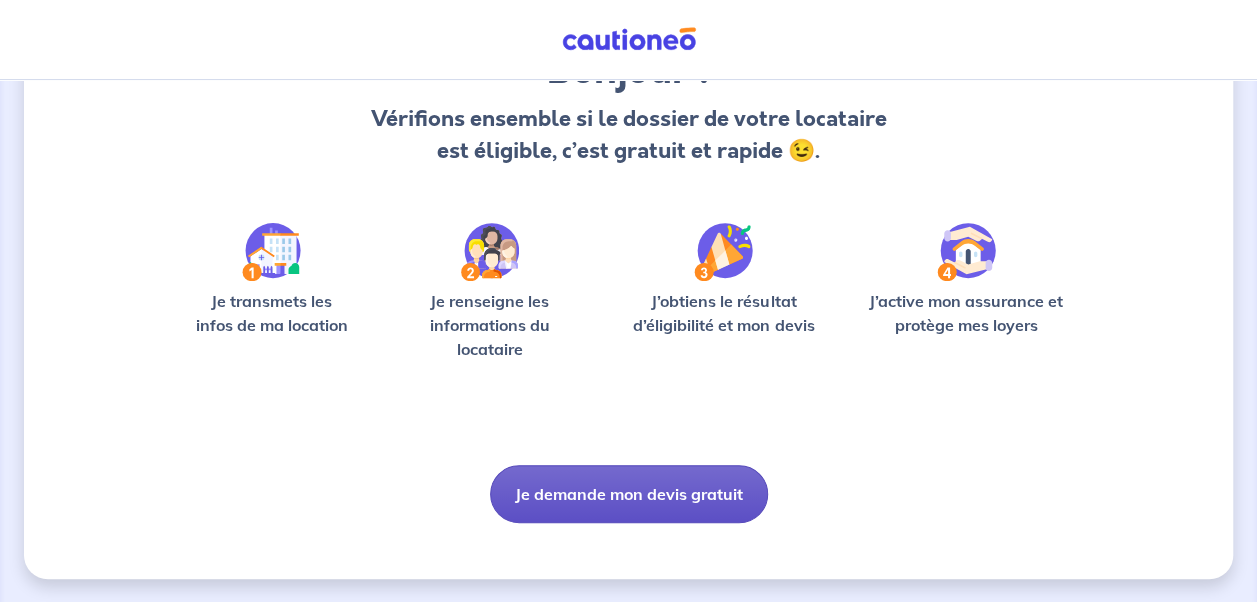 click on "Je demande mon devis gratuit" at bounding box center (629, 494) 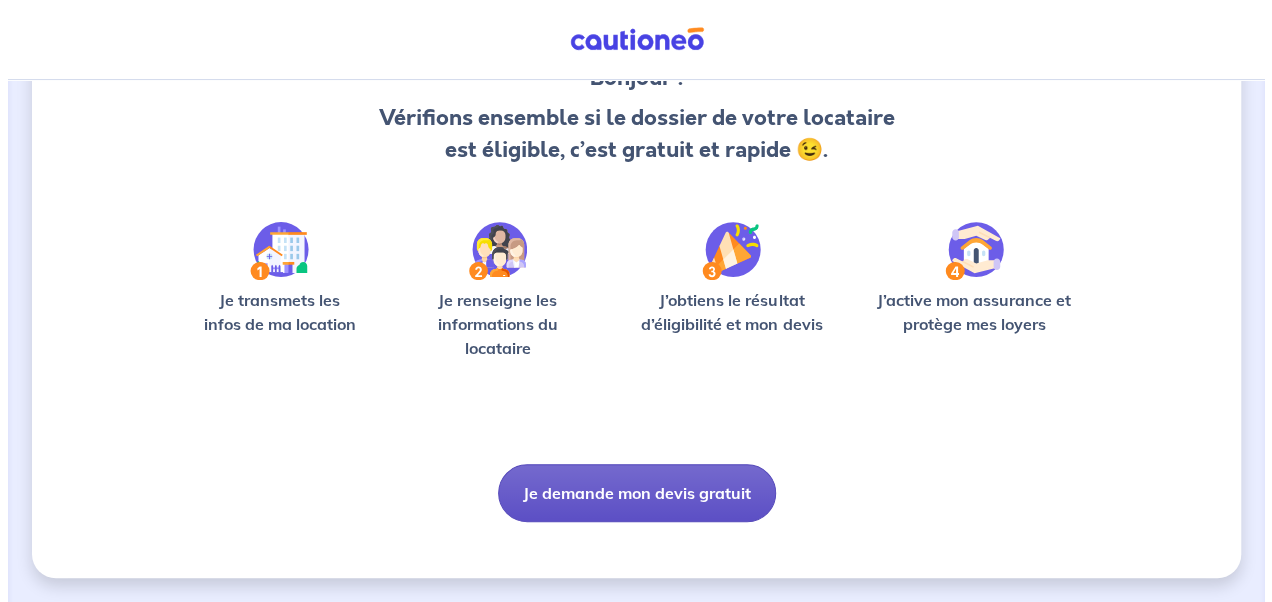 scroll, scrollTop: 0, scrollLeft: 0, axis: both 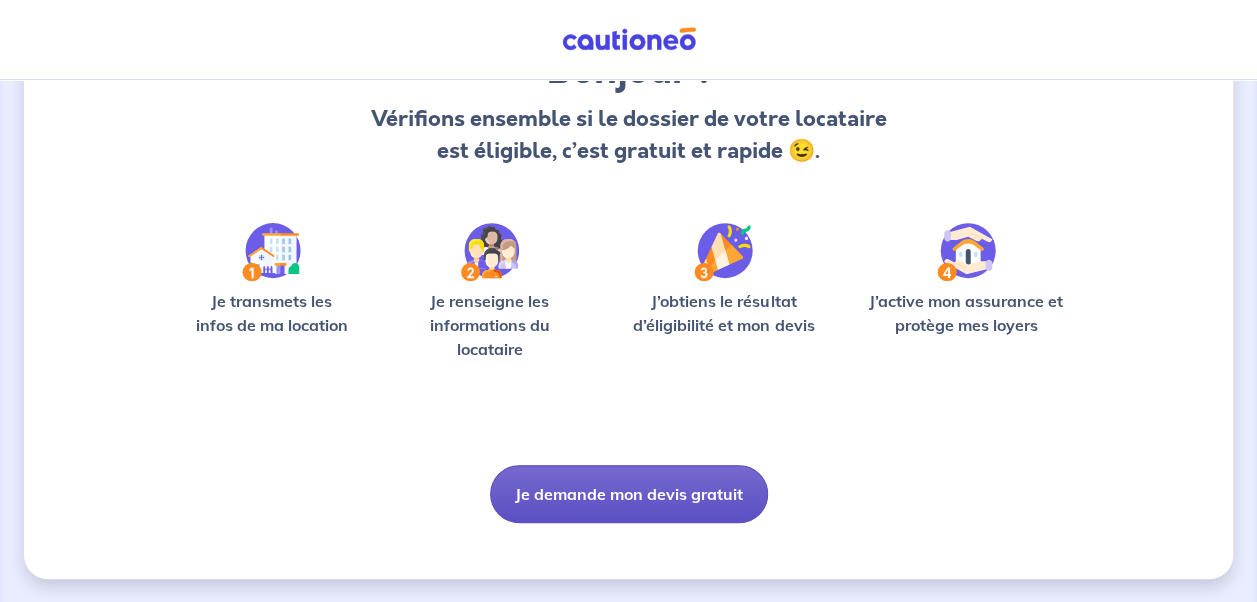 click on "Je demande mon devis gratuit" at bounding box center [629, 494] 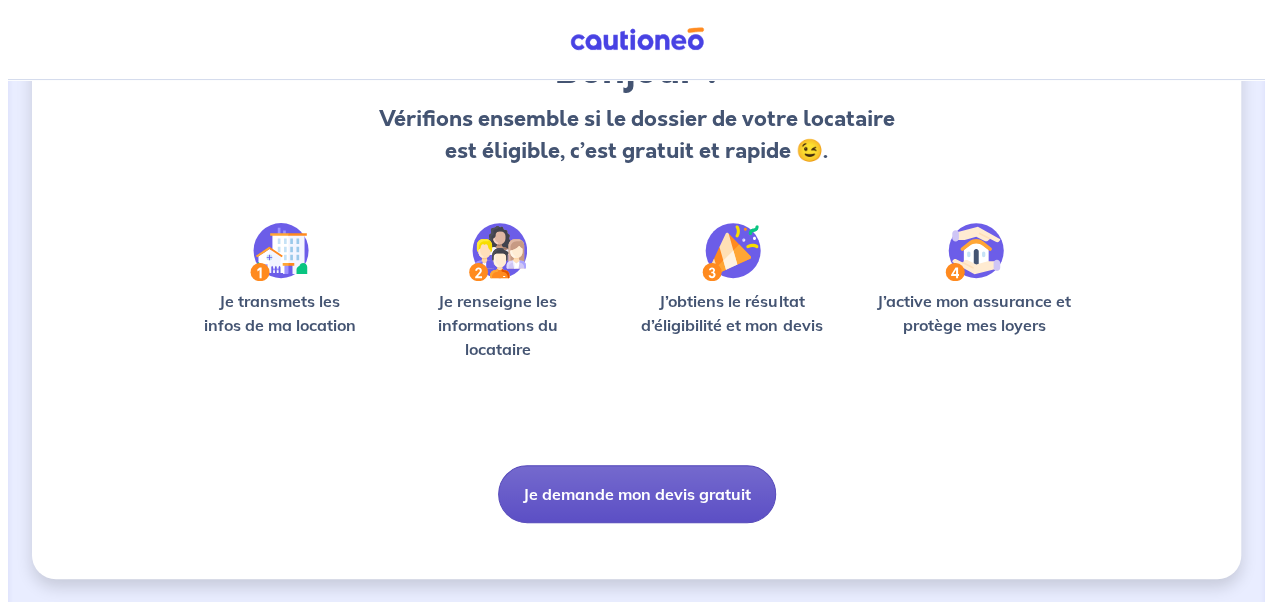 scroll, scrollTop: 0, scrollLeft: 0, axis: both 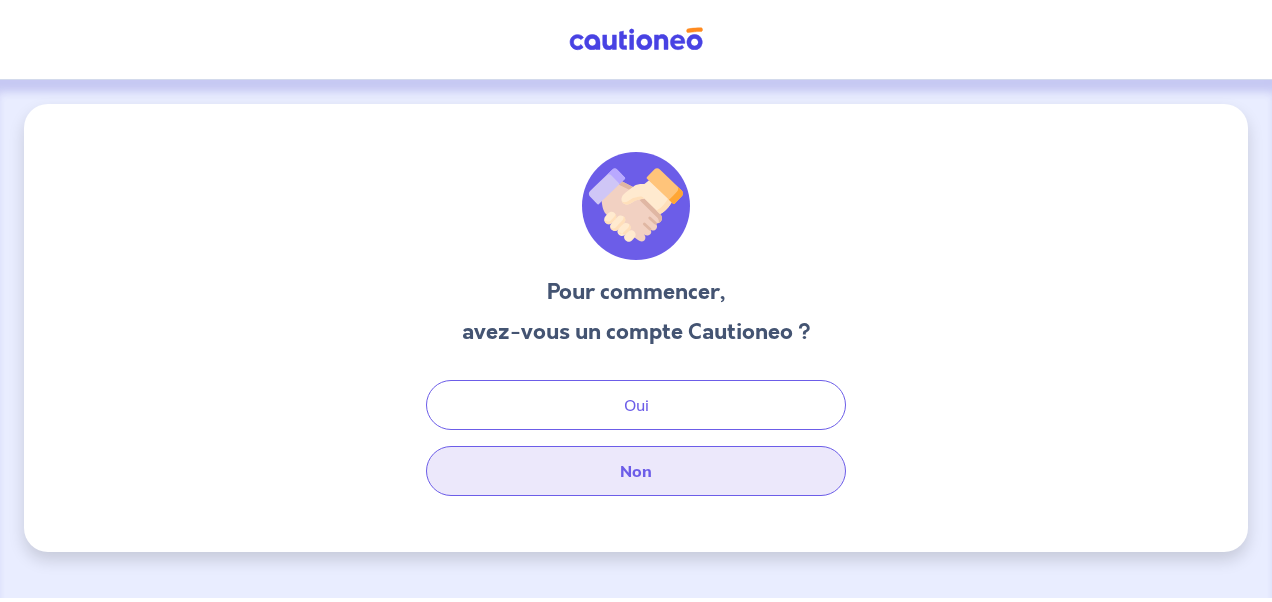 click on "Non" at bounding box center [636, 471] 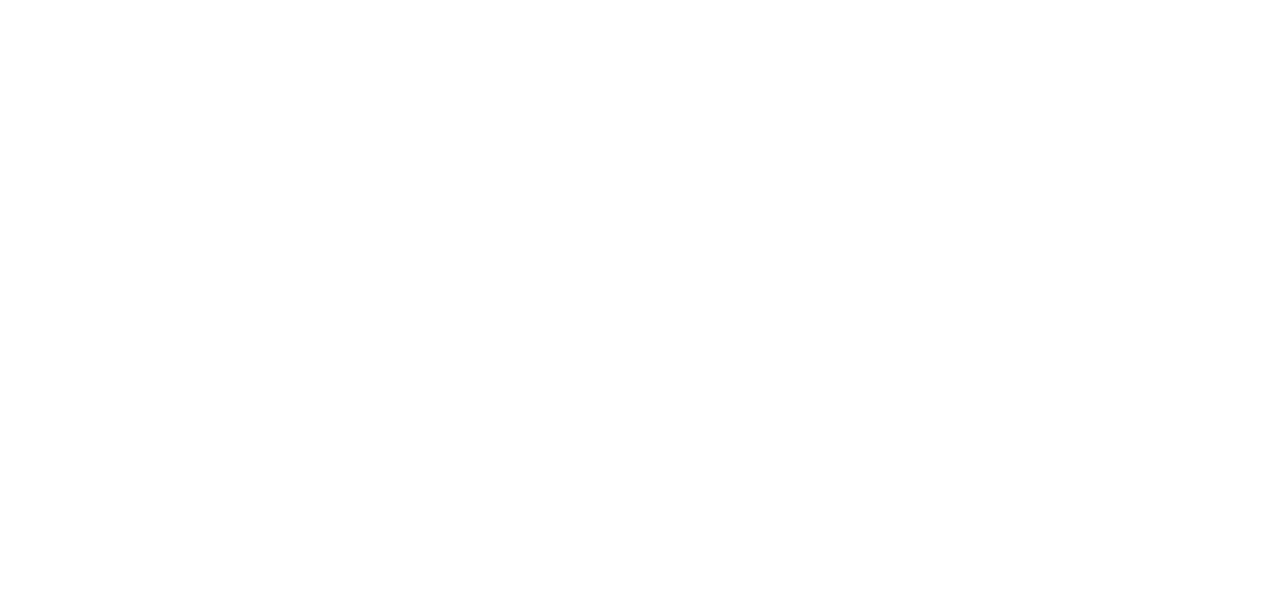 scroll, scrollTop: 0, scrollLeft: 0, axis: both 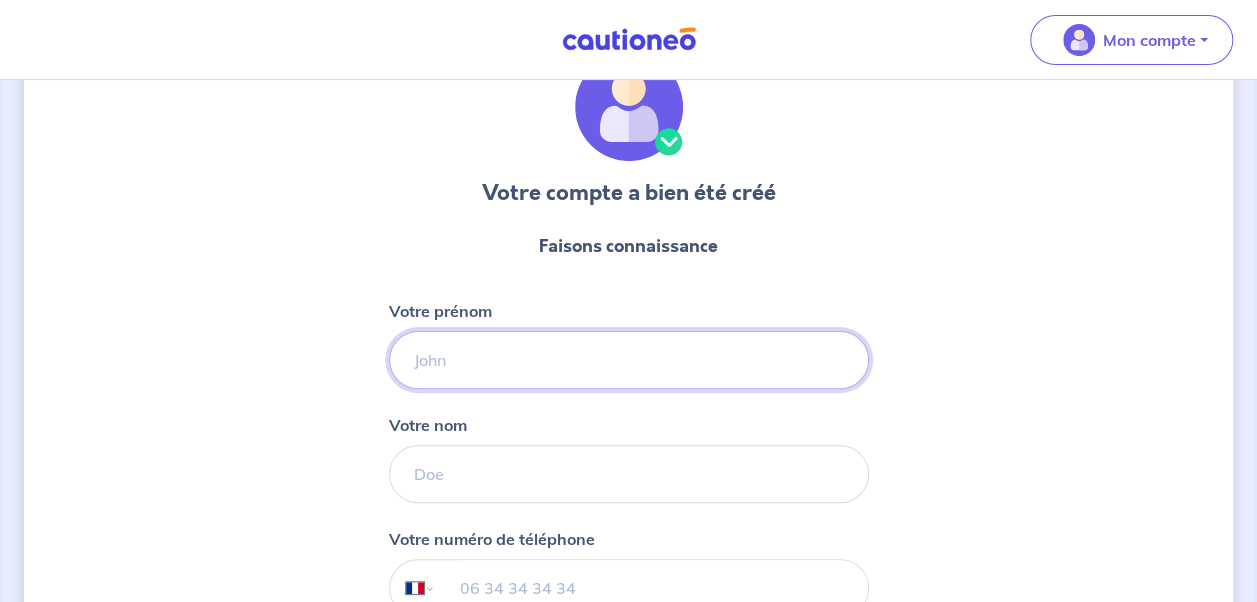click on "Votre prénom" at bounding box center [629, 360] 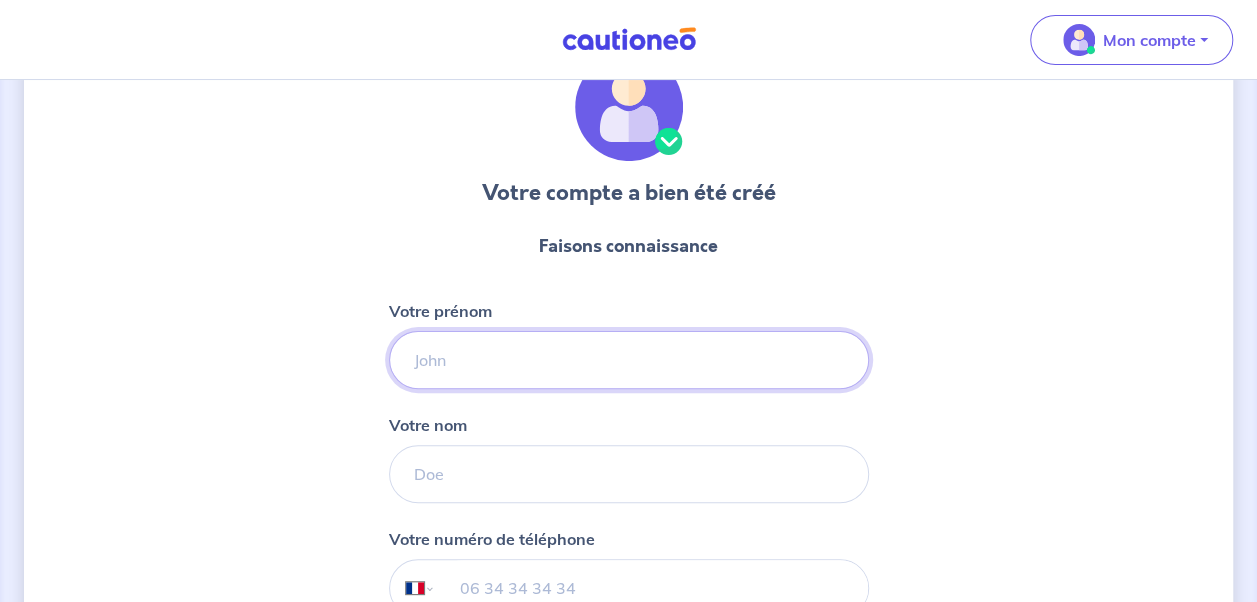 type on "[FIRST]" 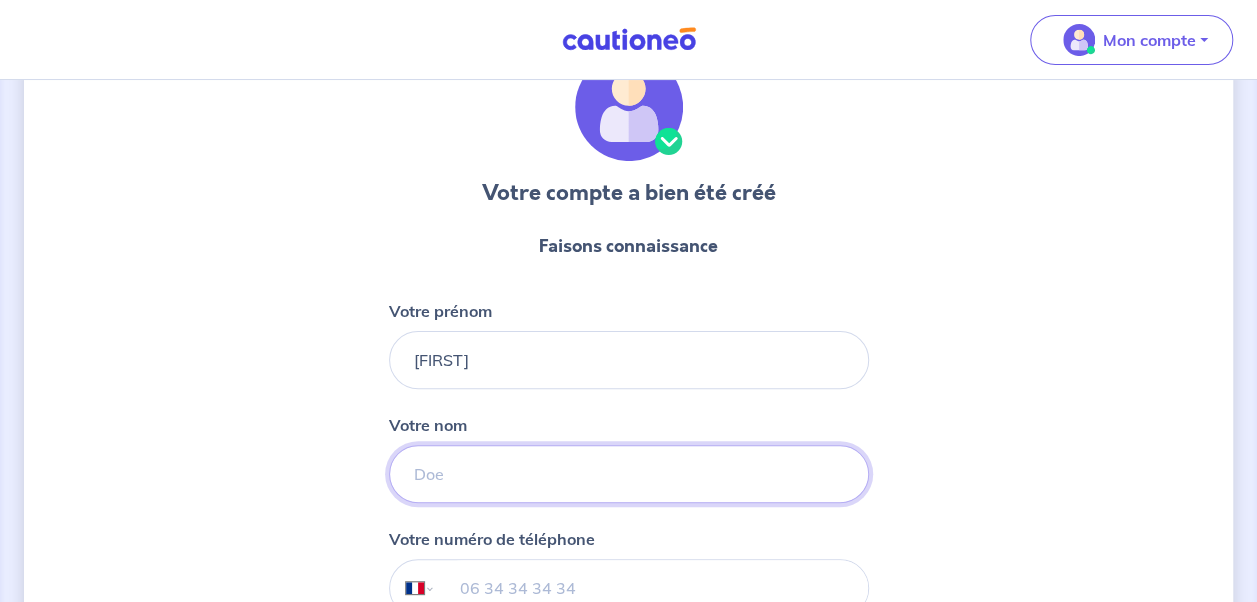 type on "[LAST]" 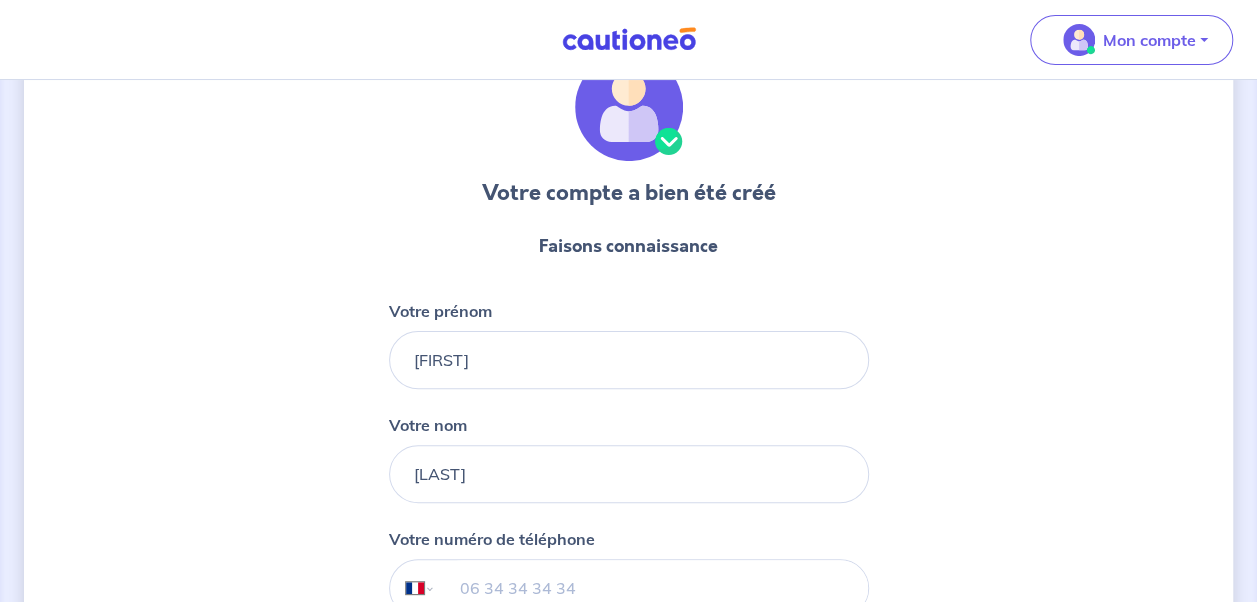 type on "[PHONE]" 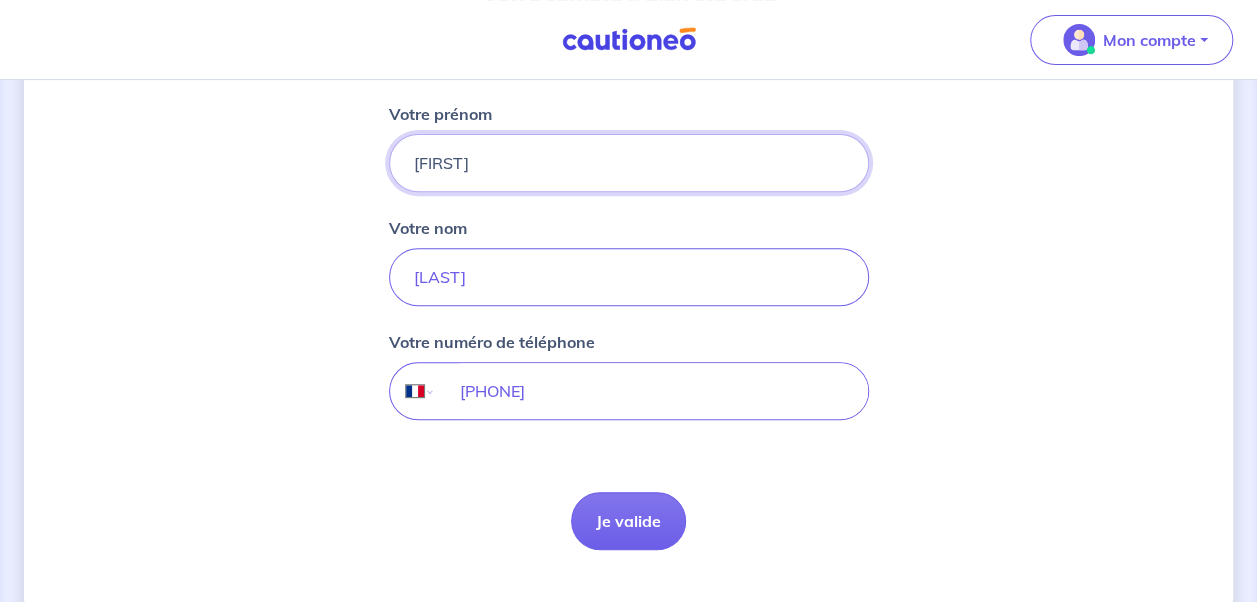 scroll, scrollTop: 297, scrollLeft: 0, axis: vertical 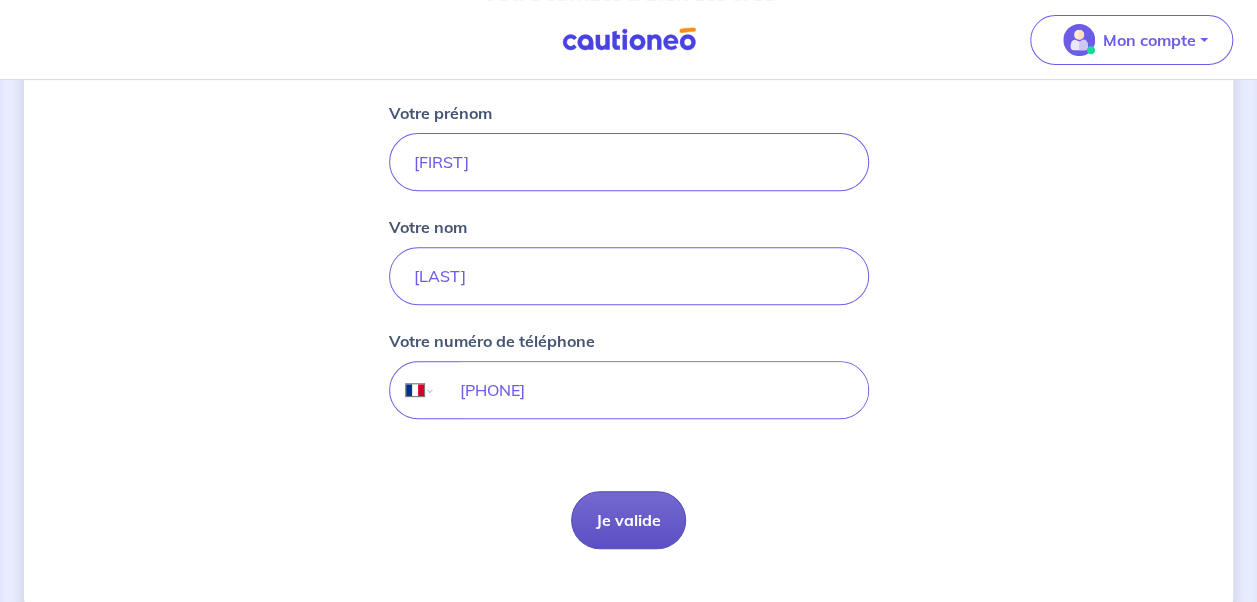 click on "Je valide" at bounding box center [628, 520] 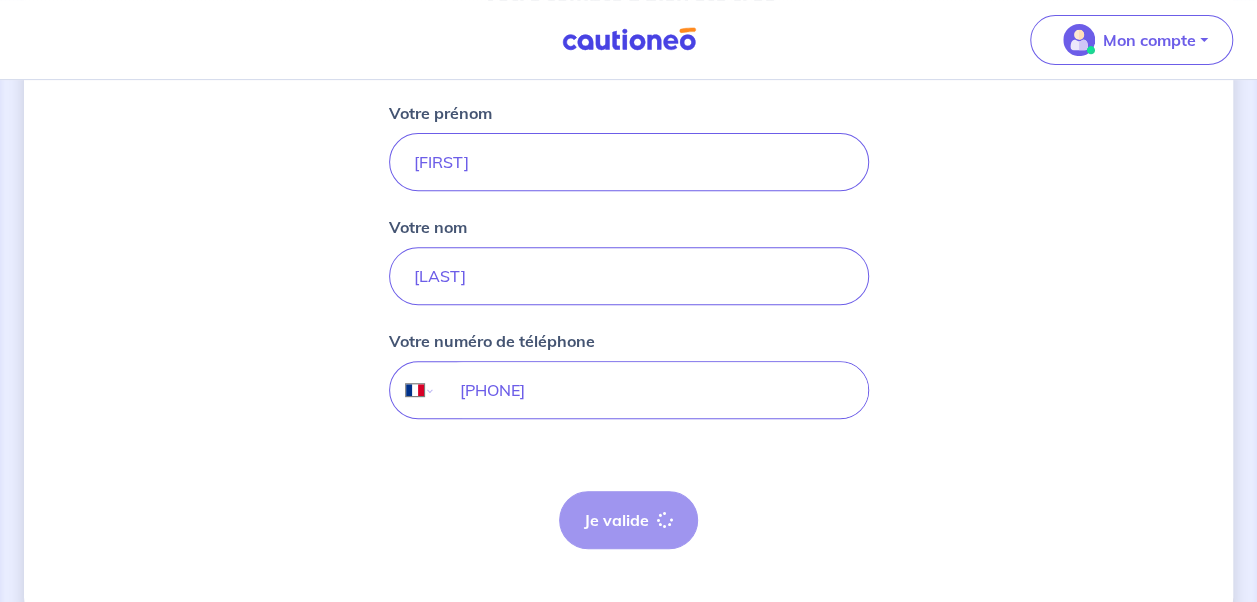 scroll, scrollTop: 0, scrollLeft: 0, axis: both 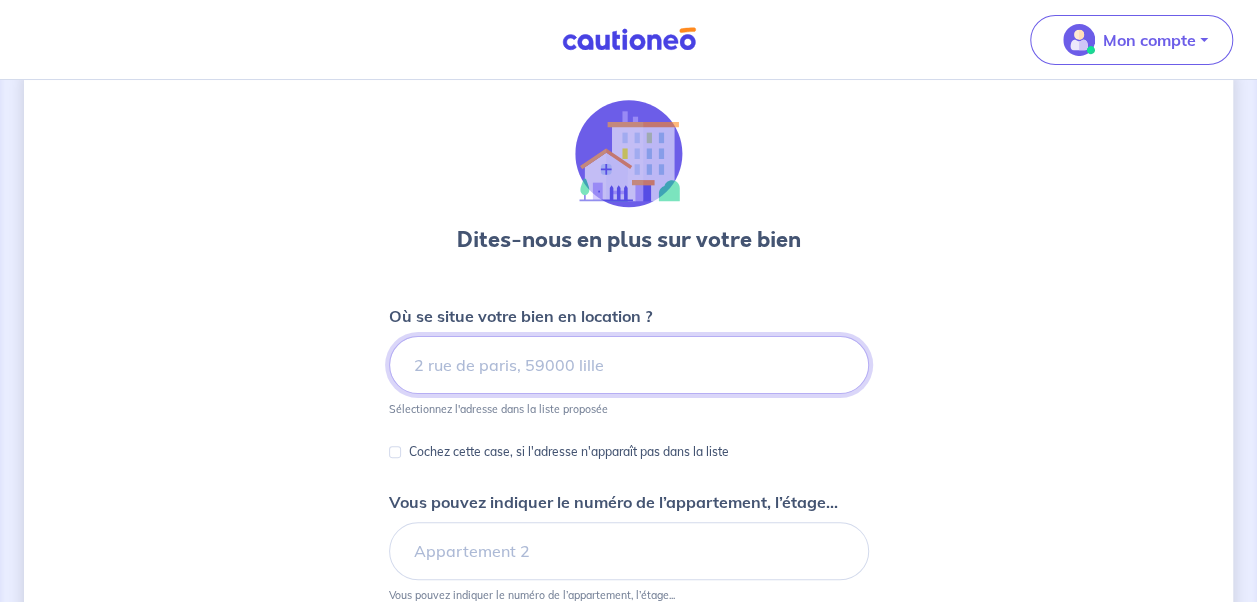 click at bounding box center (629, 365) 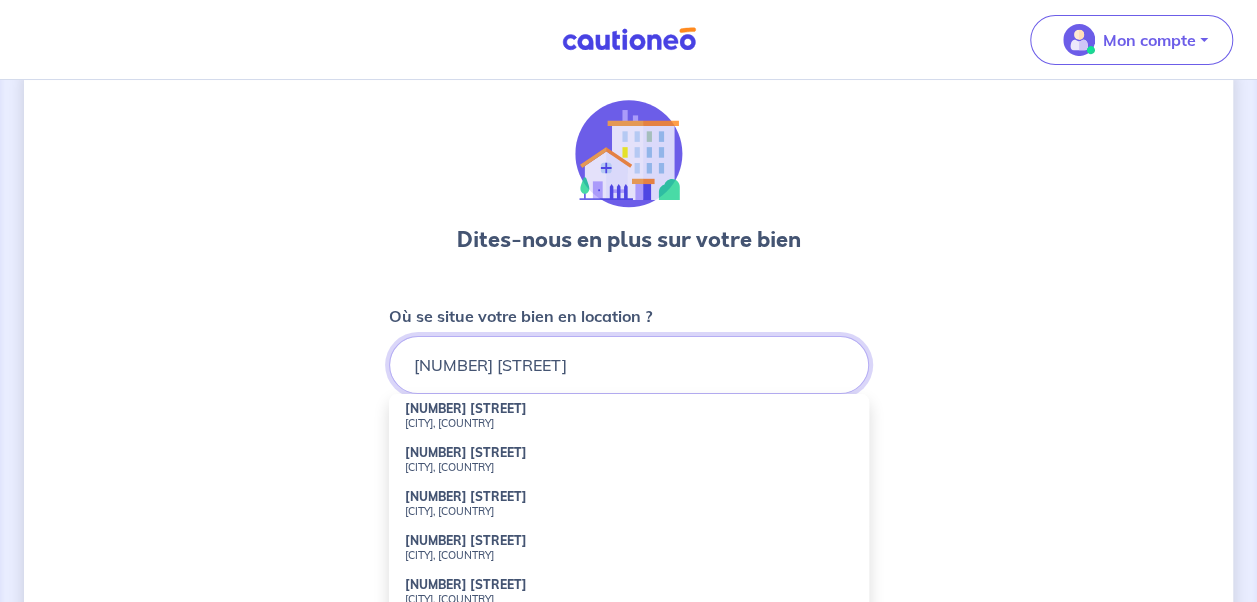 scroll, scrollTop: 72, scrollLeft: 0, axis: vertical 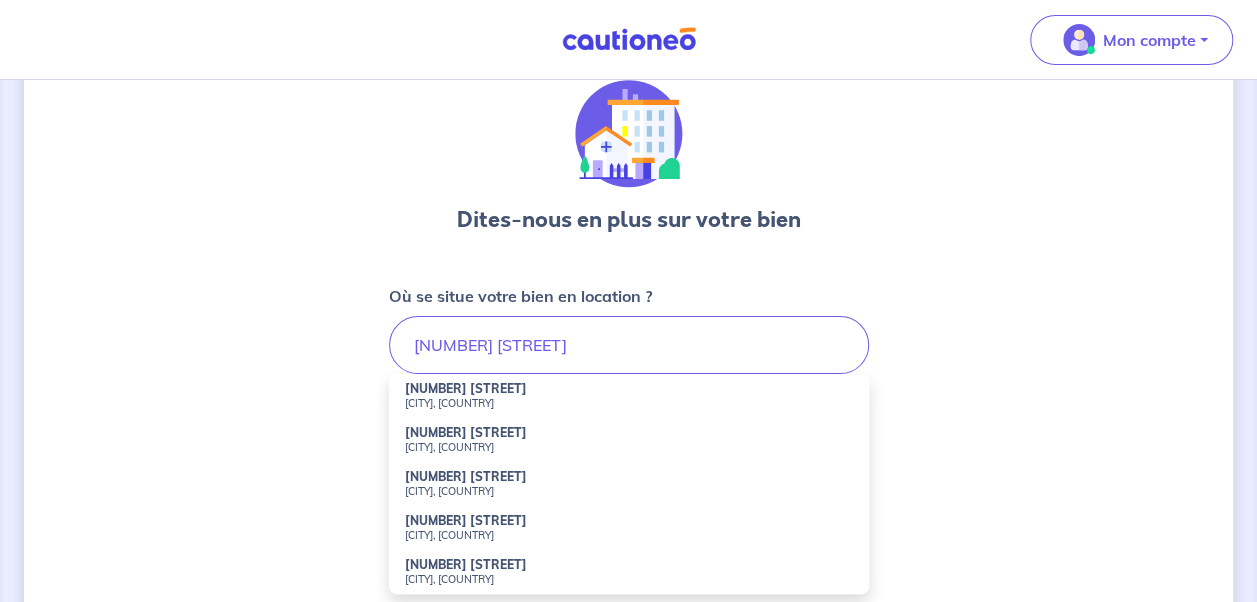click on "[NUMBER] [STREET]" at bounding box center (466, 432) 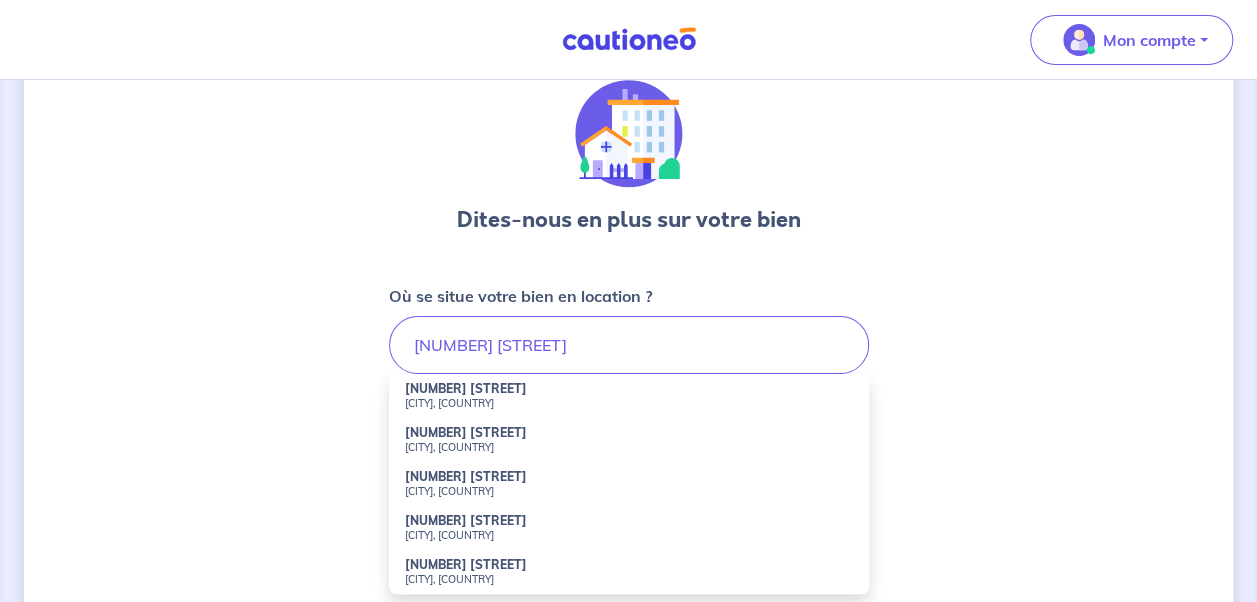 type on "[NUMBER] [STREET], [CITY], [COUNTRY]" 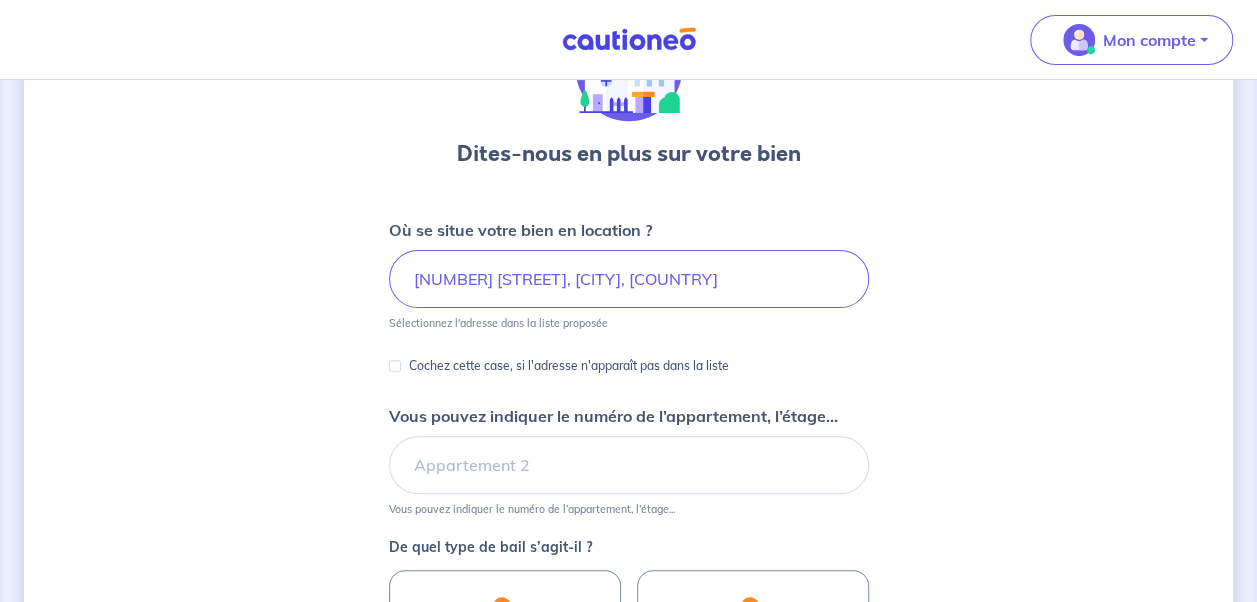 scroll, scrollTop: 143, scrollLeft: 0, axis: vertical 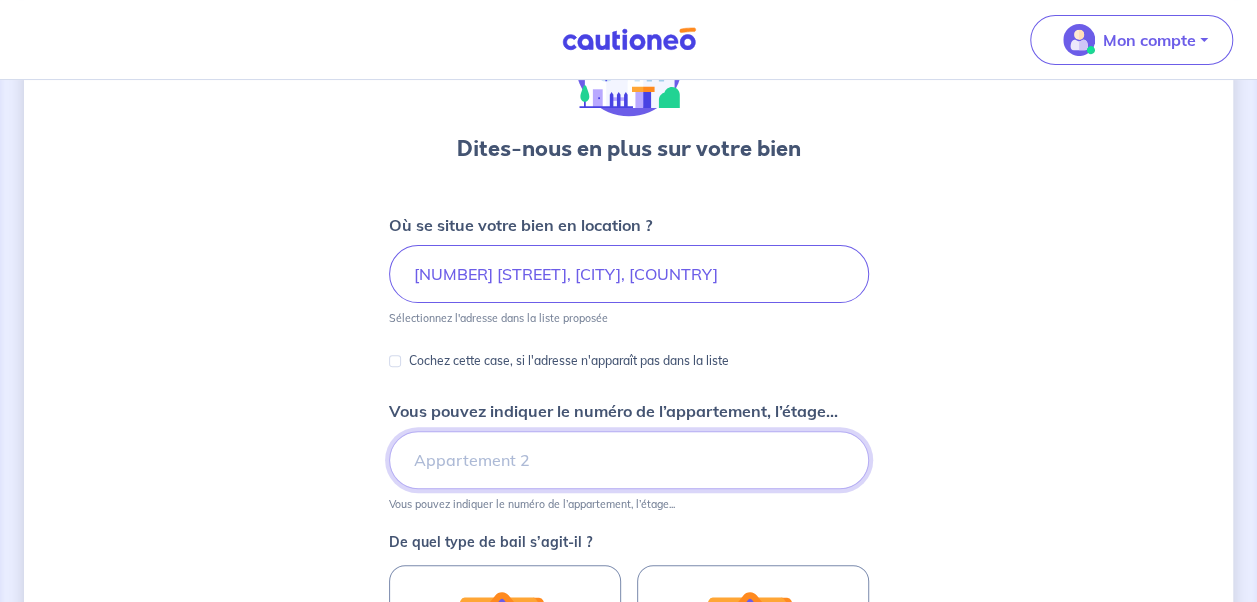 click on "Vous pouvez indiquer le numéro de l’appartement, l’étage..." at bounding box center (629, 460) 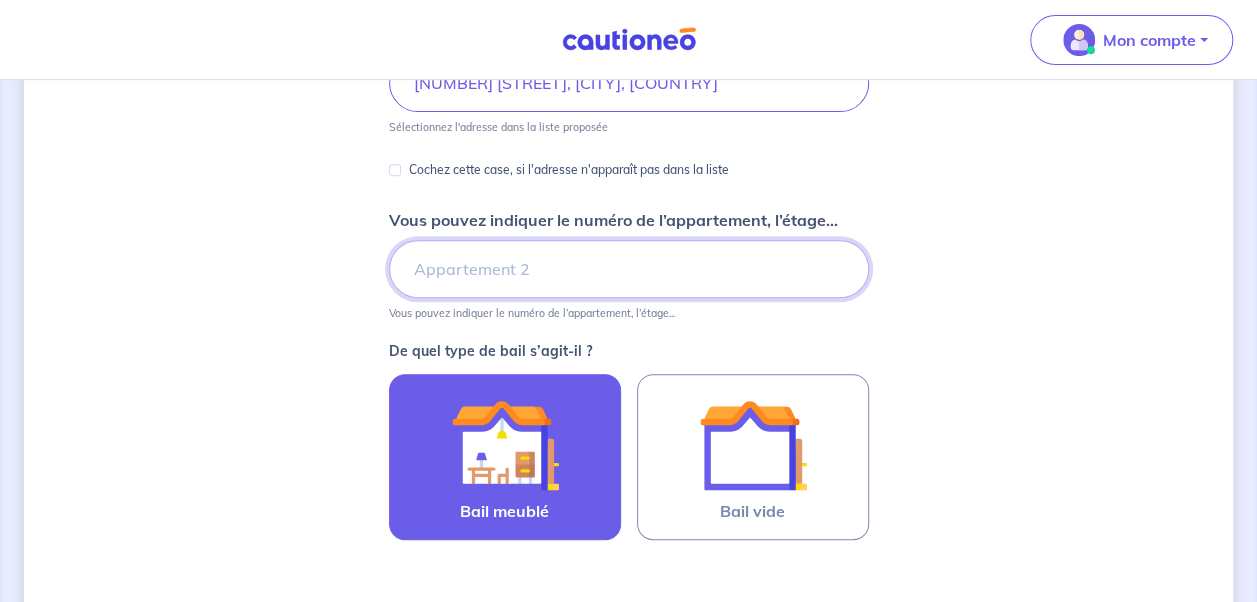 scroll, scrollTop: 392, scrollLeft: 0, axis: vertical 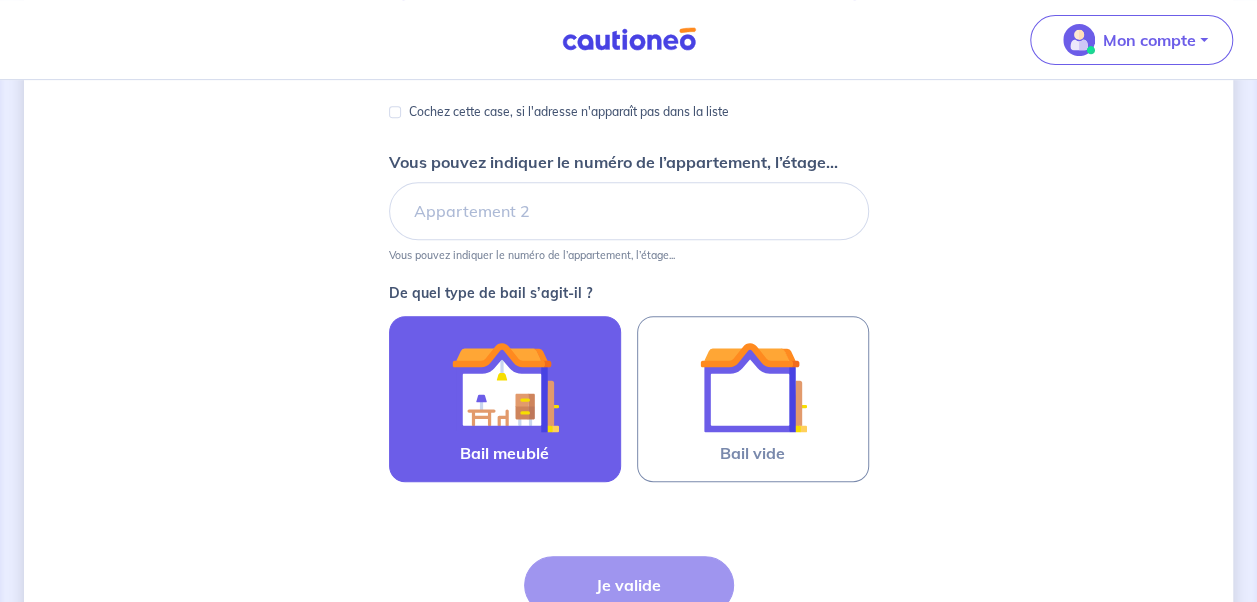 click at bounding box center (505, 387) 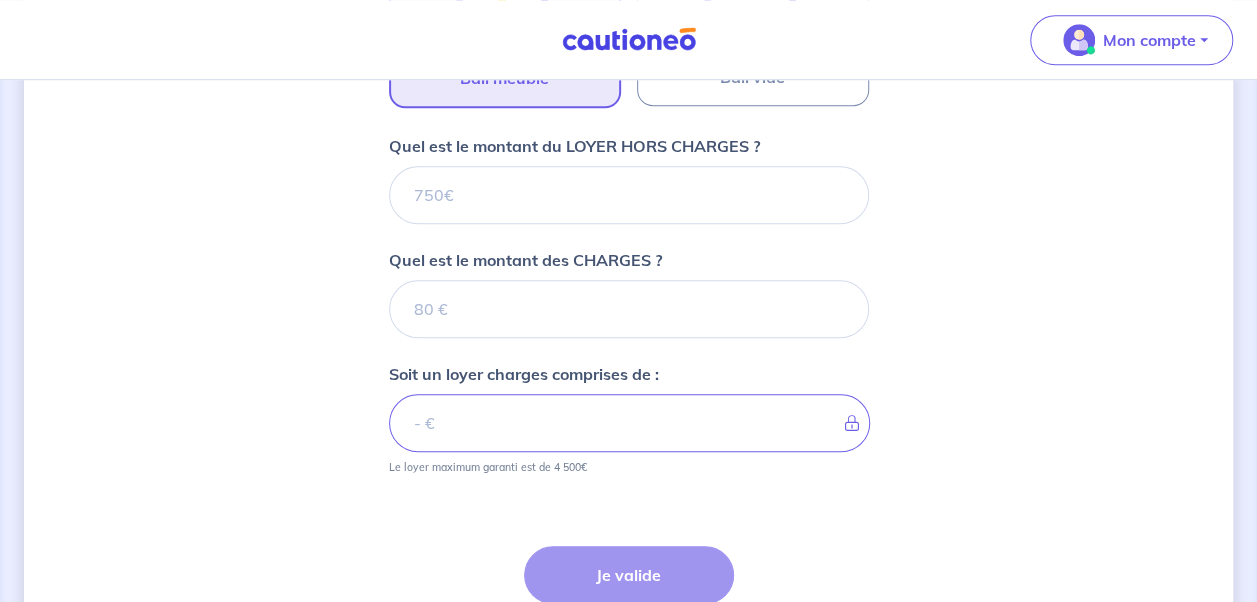 scroll, scrollTop: 766, scrollLeft: 0, axis: vertical 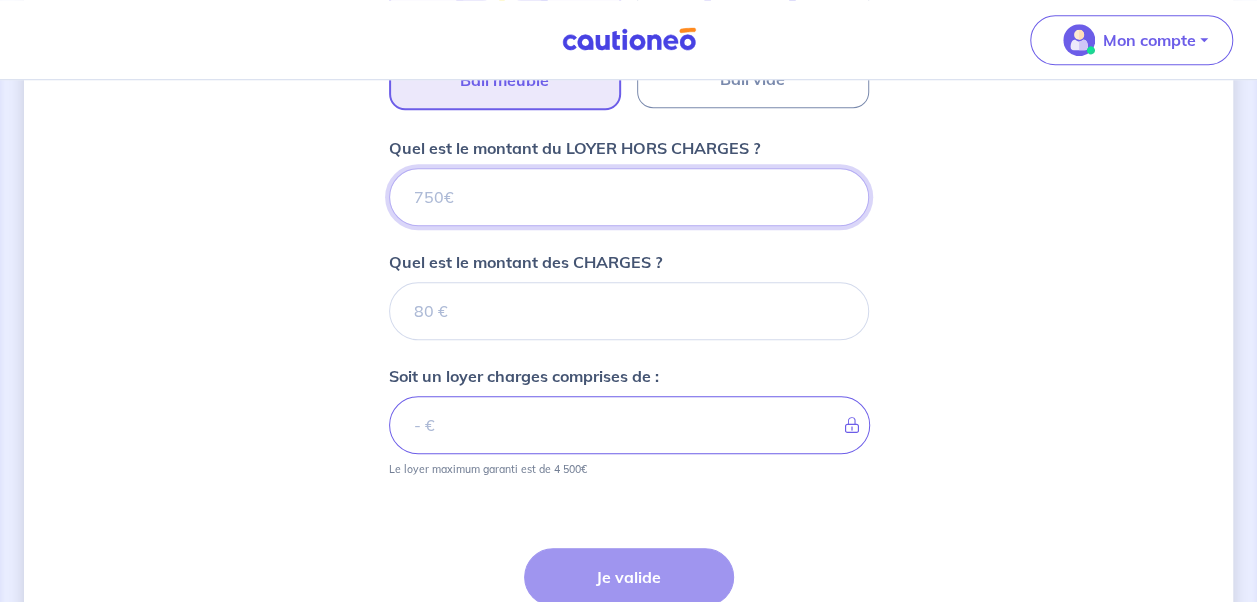 click on "Quel est le montant du LOYER HORS CHARGES ?" at bounding box center (629, 197) 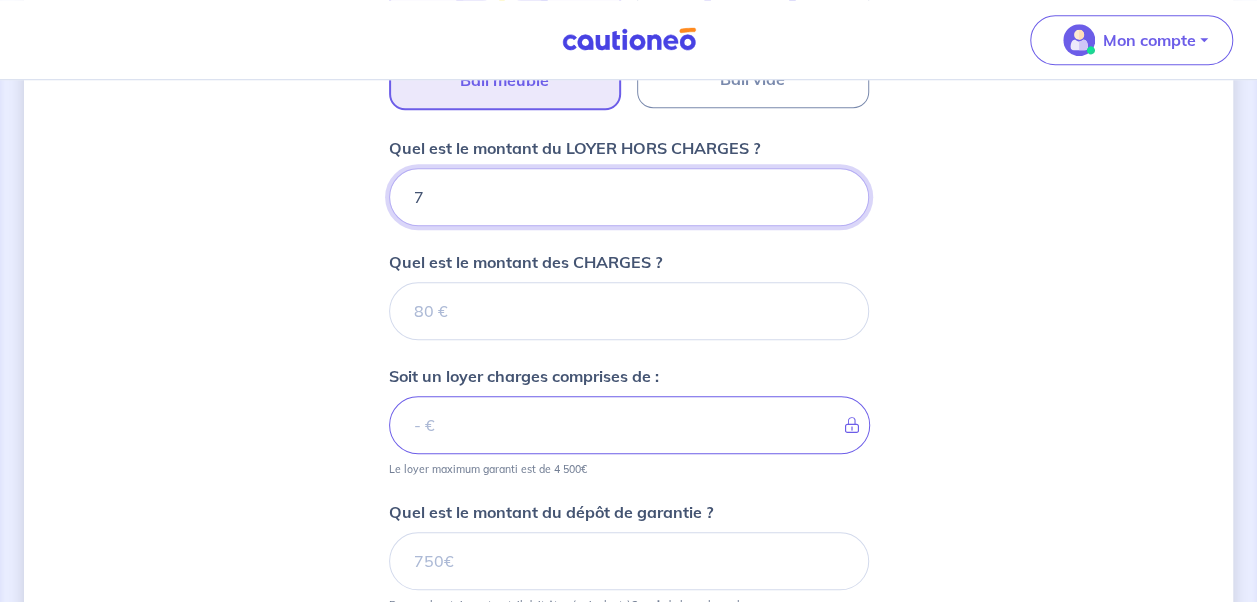 type on "71" 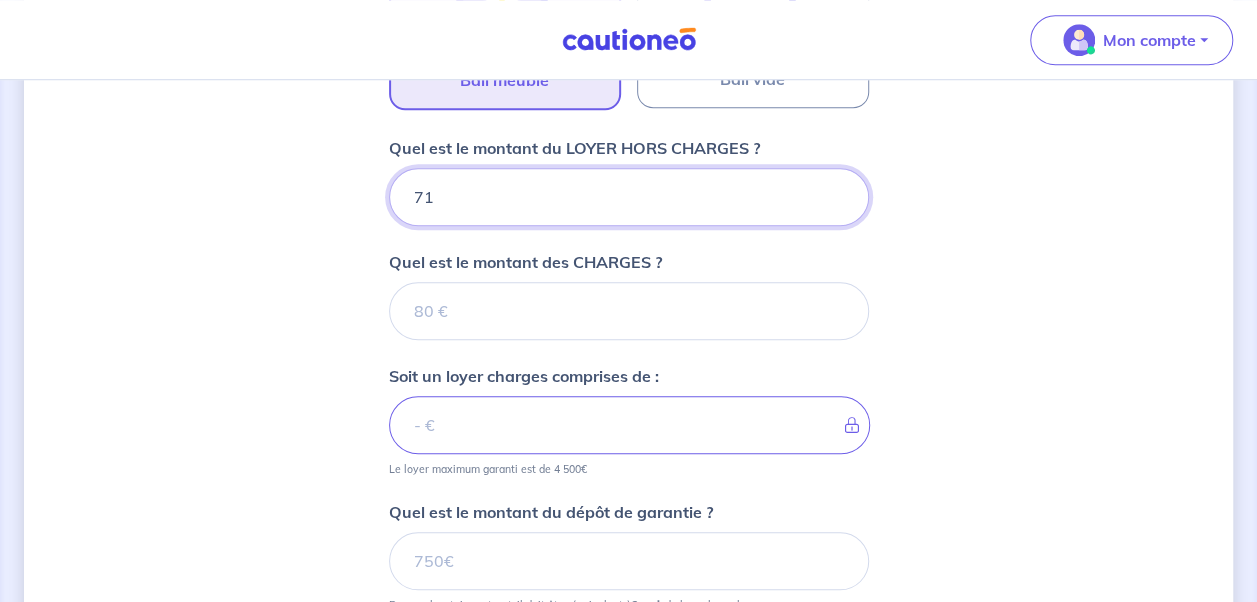 type 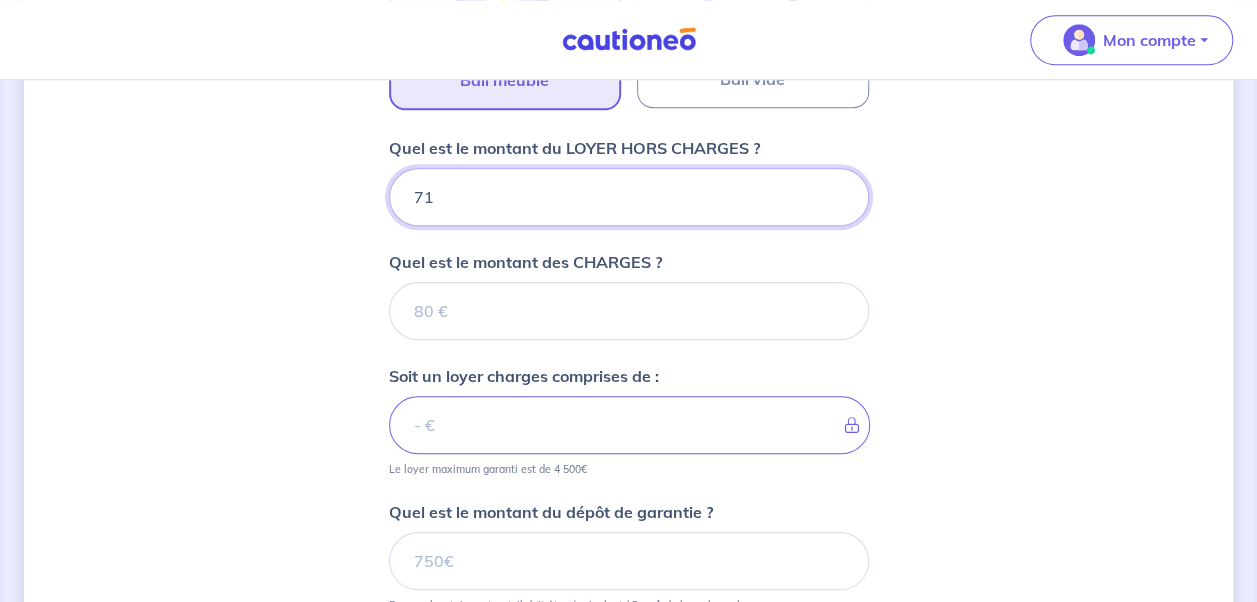 type on "715" 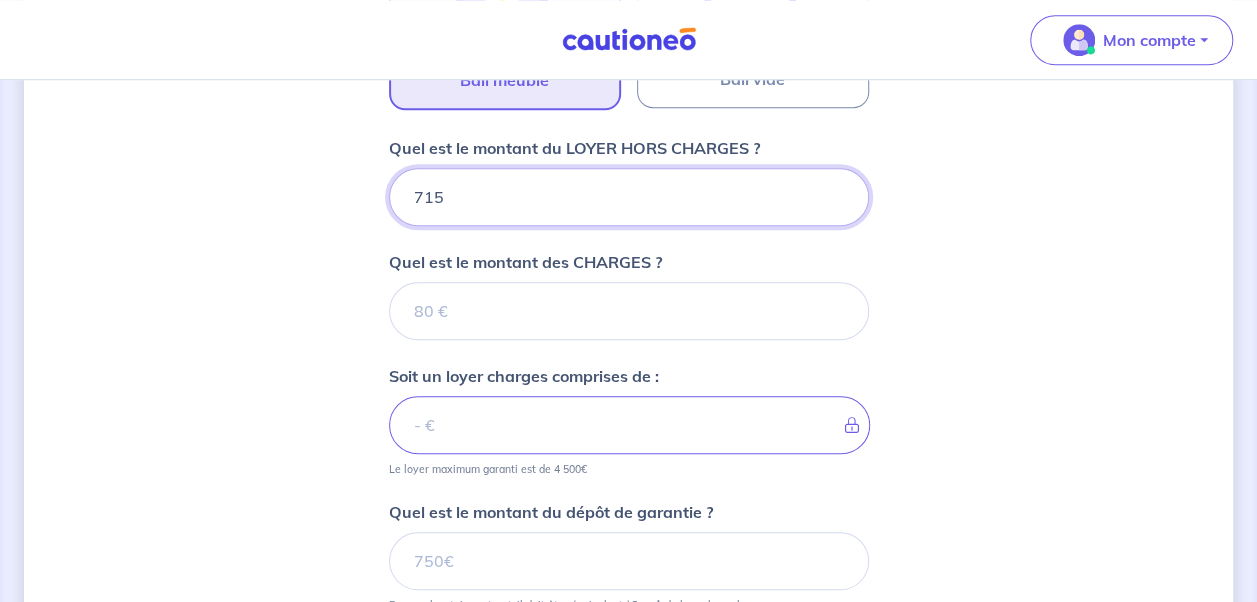 type 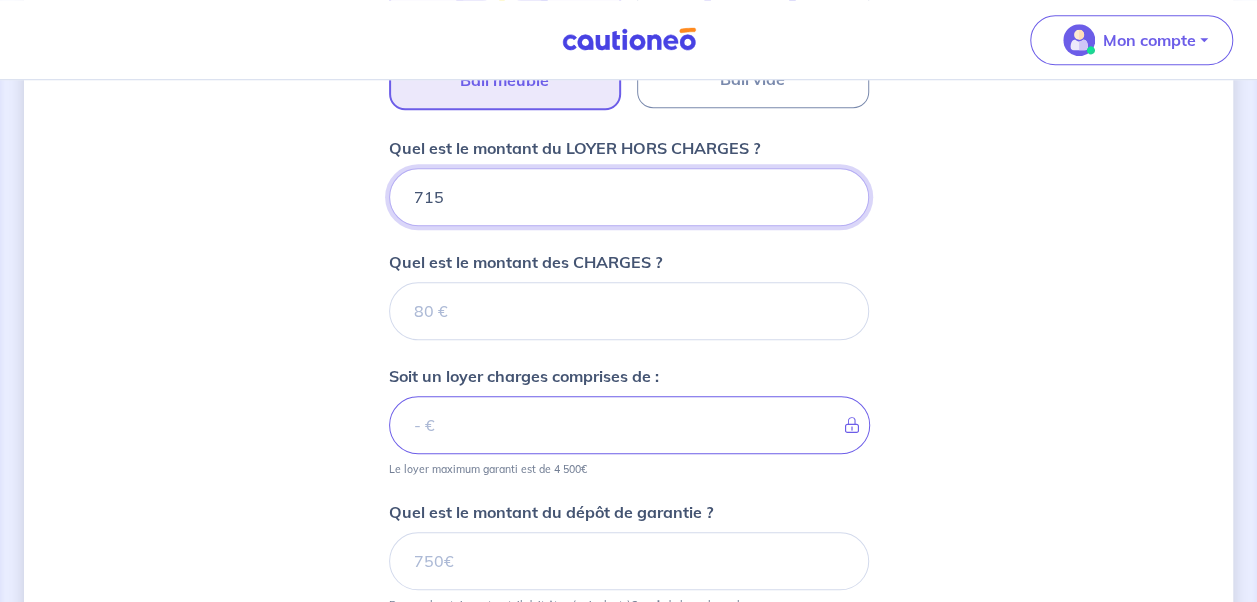 type on "715" 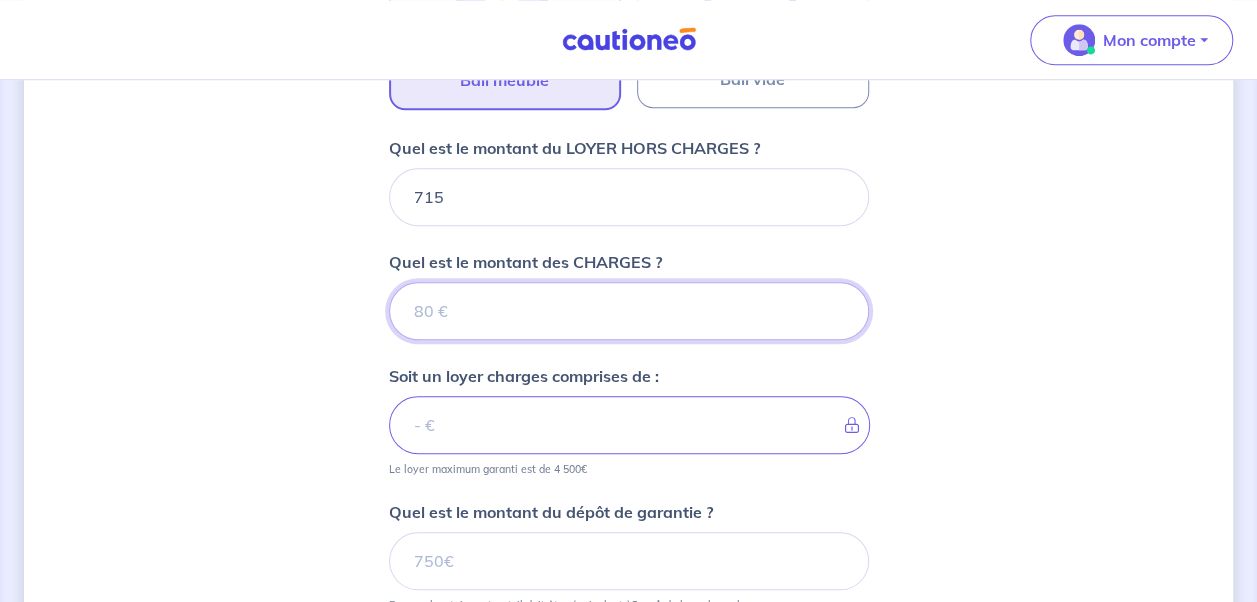 click on "Quel est le montant des CHARGES ?" at bounding box center [629, 311] 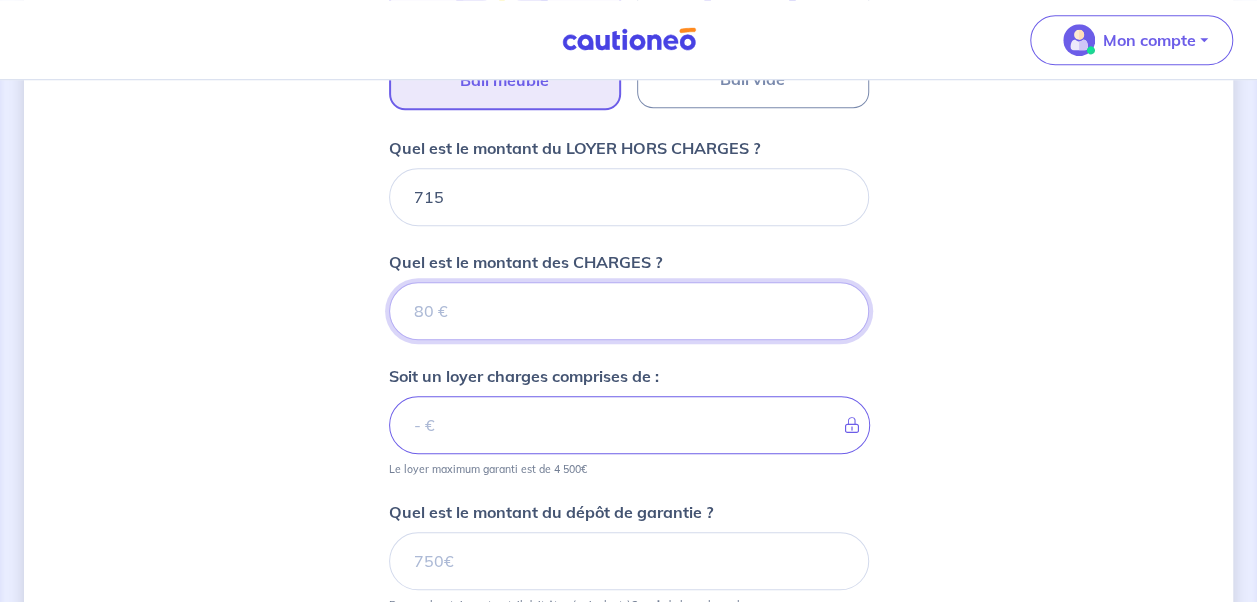 type on "1" 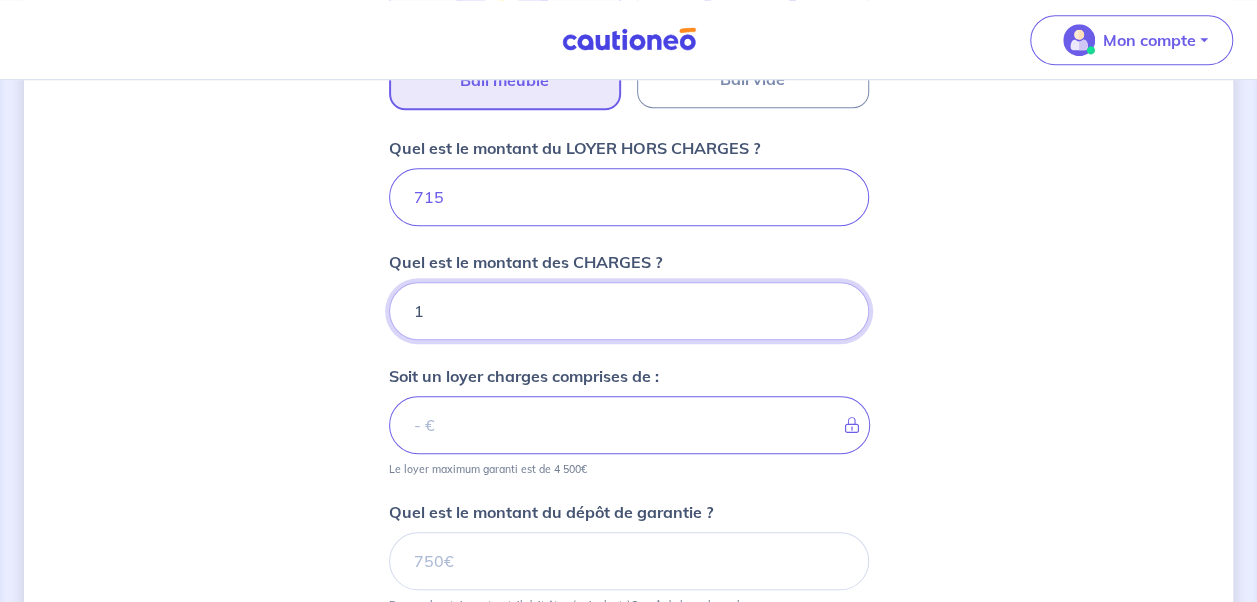 type on "716" 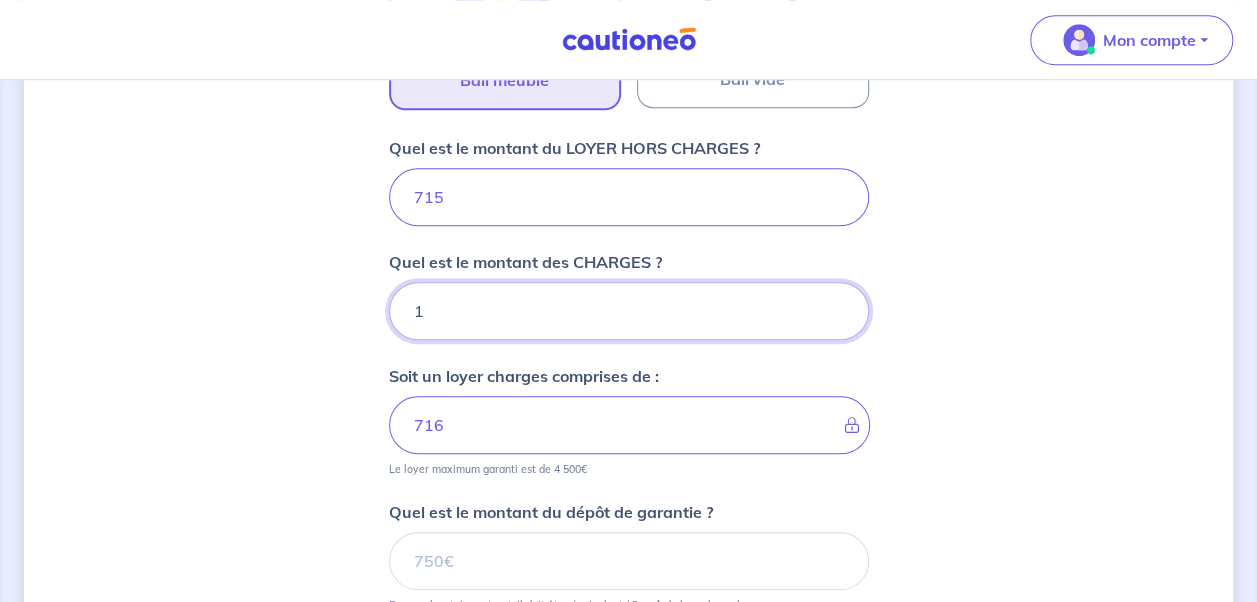 type on "15" 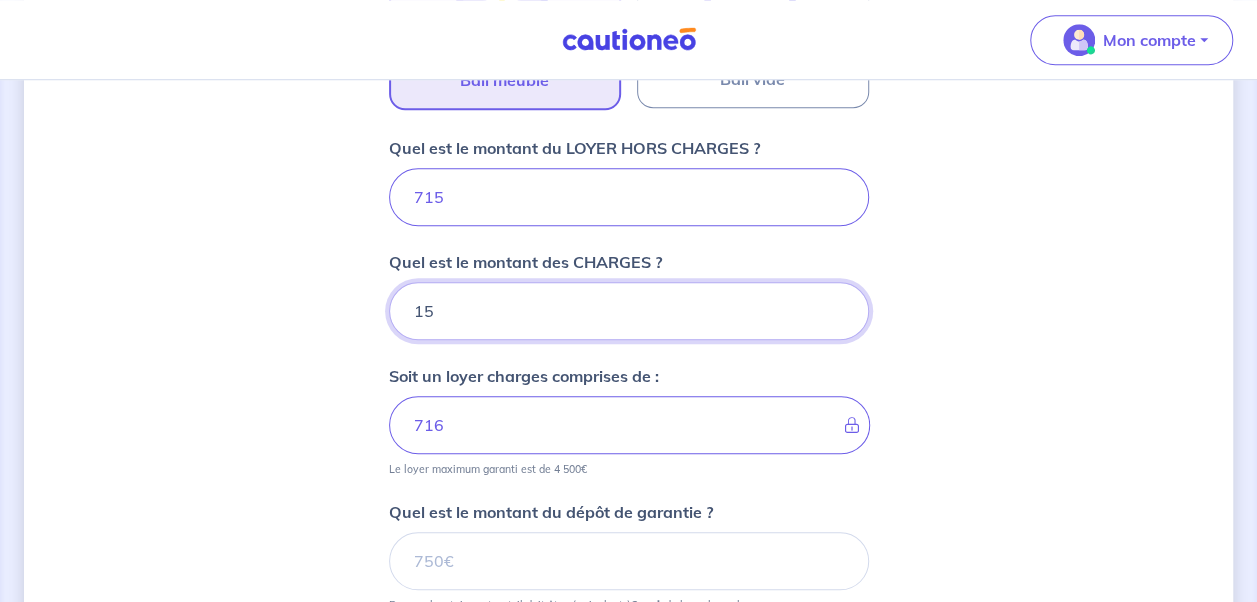 type on "730" 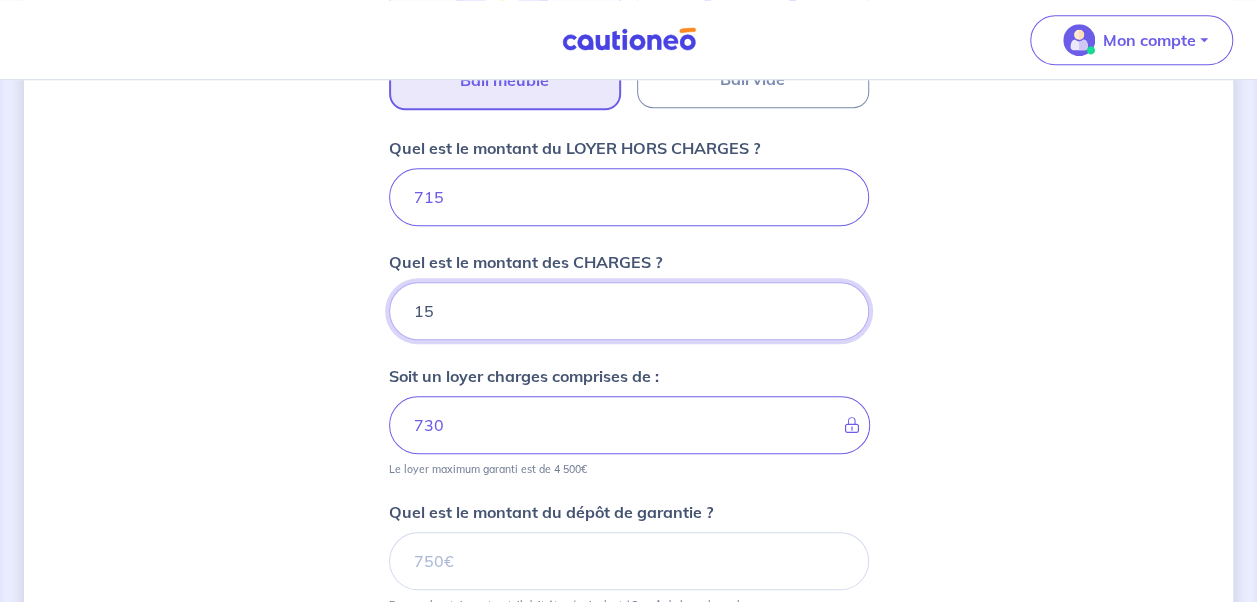 type on "15" 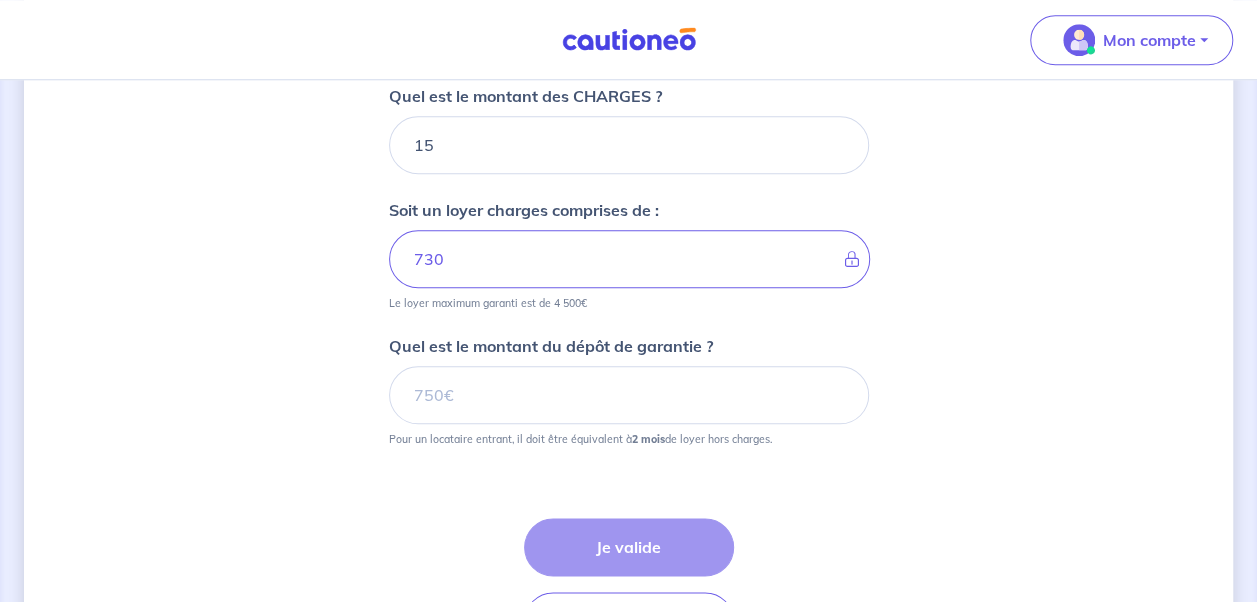 scroll, scrollTop: 936, scrollLeft: 0, axis: vertical 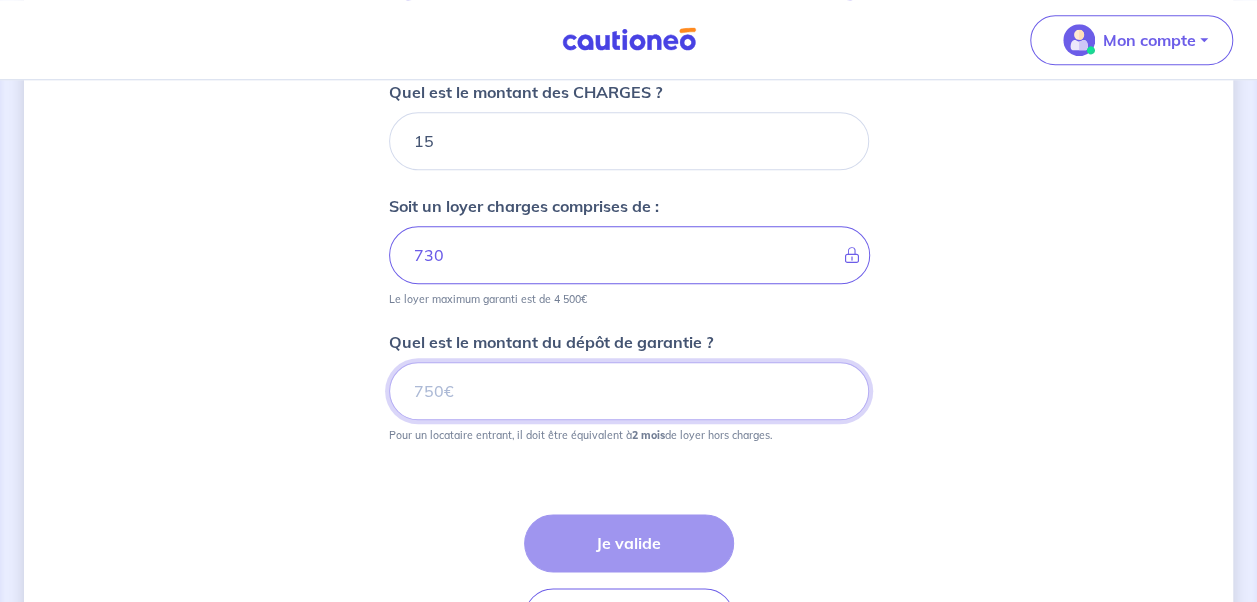 click on "Quel est le montant du dépôt de garantie ?" at bounding box center (629, 391) 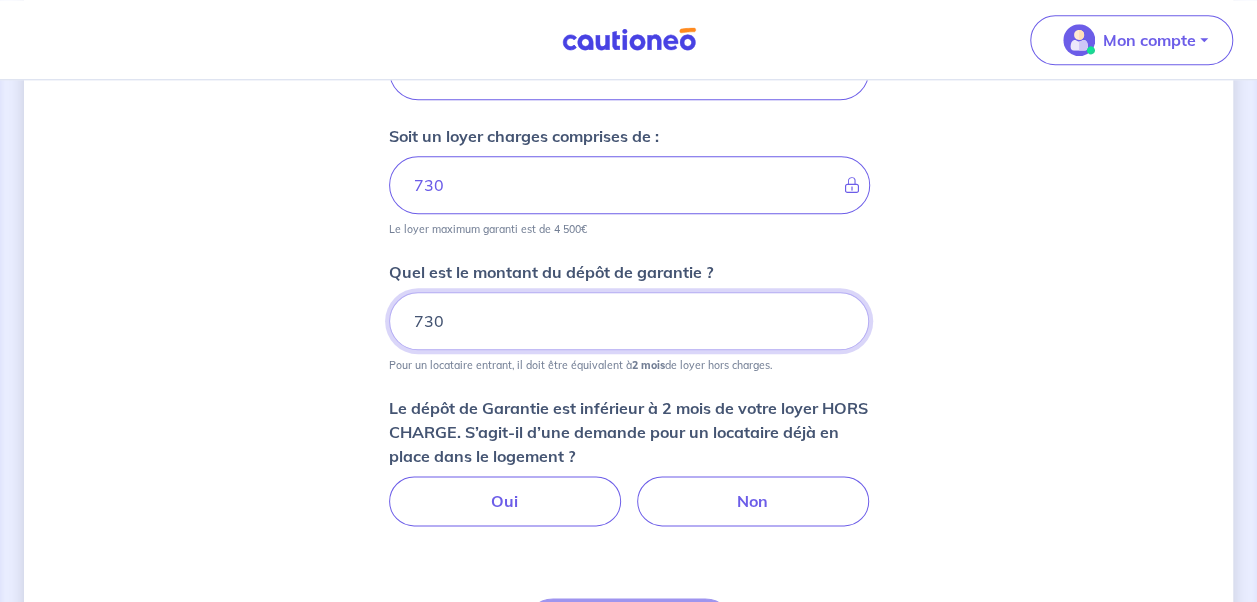 scroll, scrollTop: 1010, scrollLeft: 0, axis: vertical 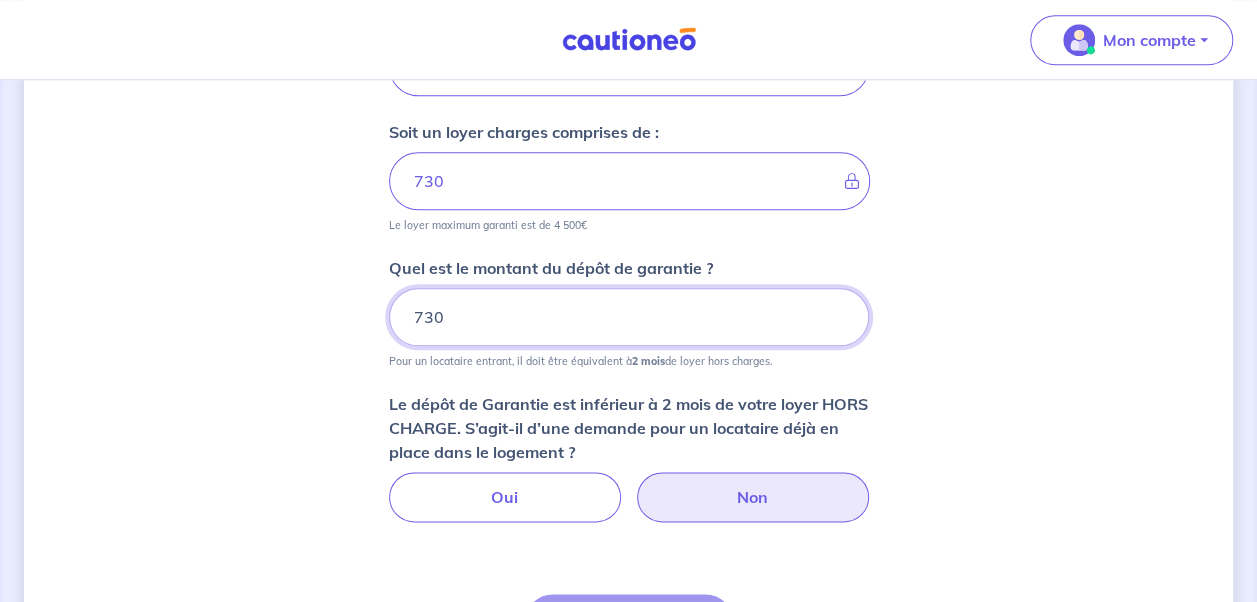 type on "730" 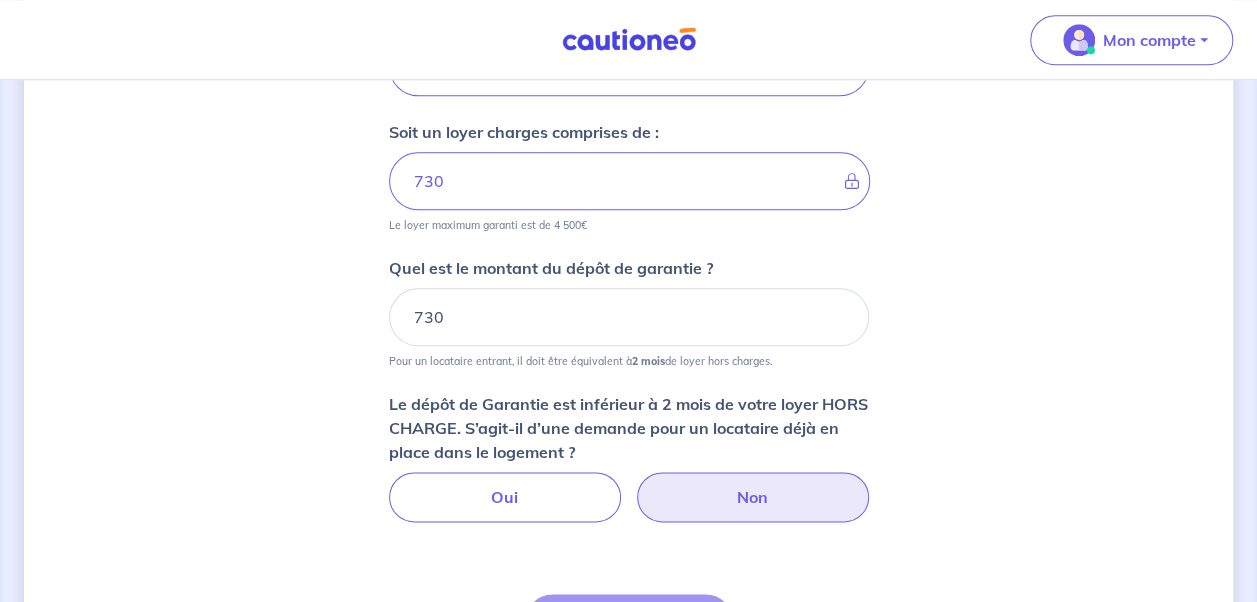click on "Non" at bounding box center [753, 497] 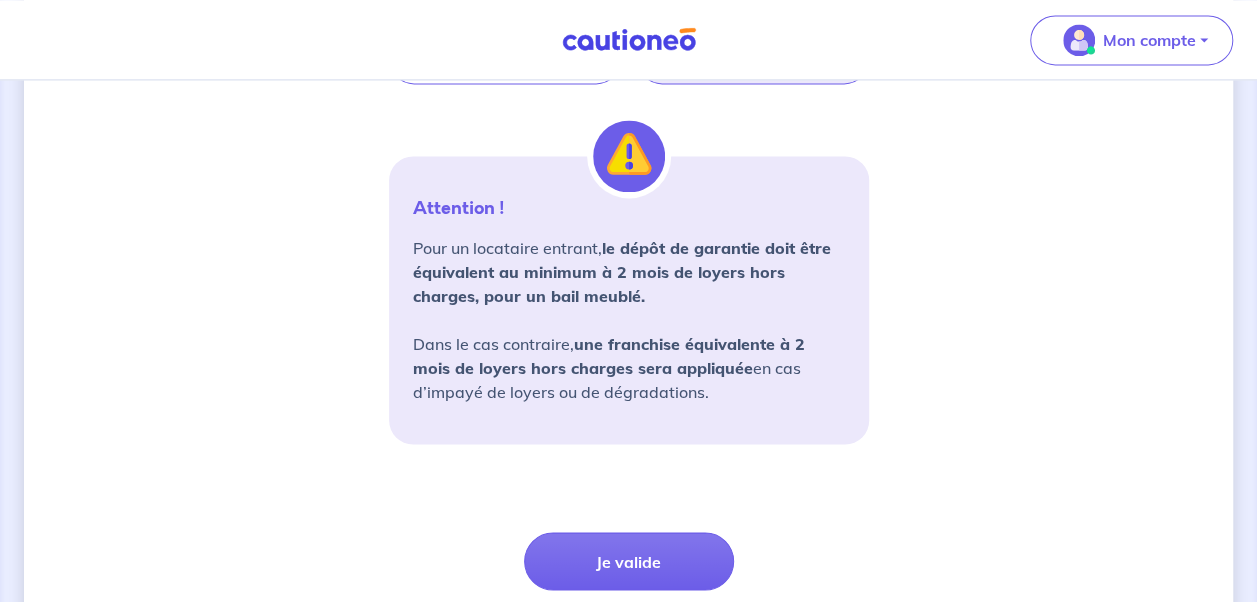 scroll, scrollTop: 1454, scrollLeft: 0, axis: vertical 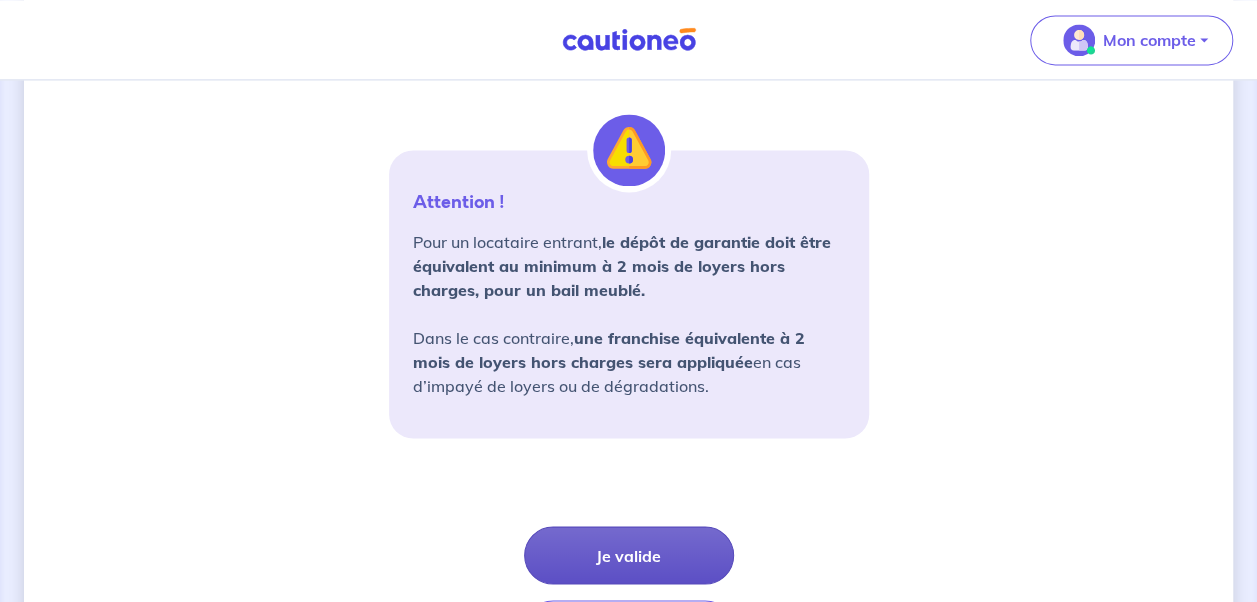 click on "Je valide" at bounding box center [629, 555] 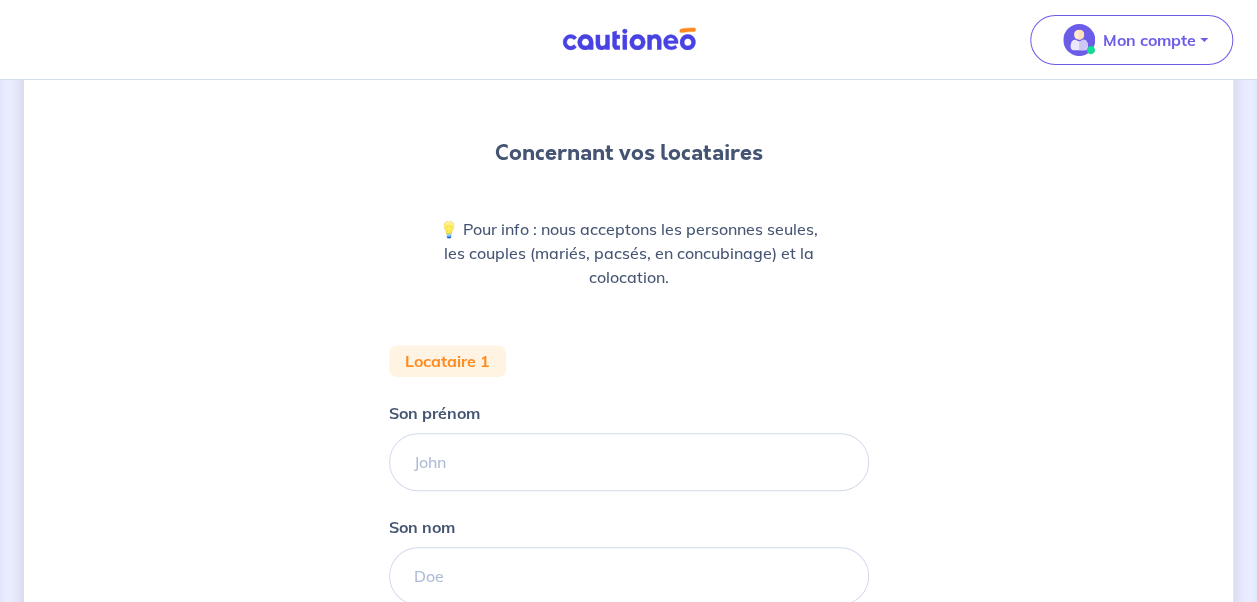 scroll, scrollTop: 152, scrollLeft: 0, axis: vertical 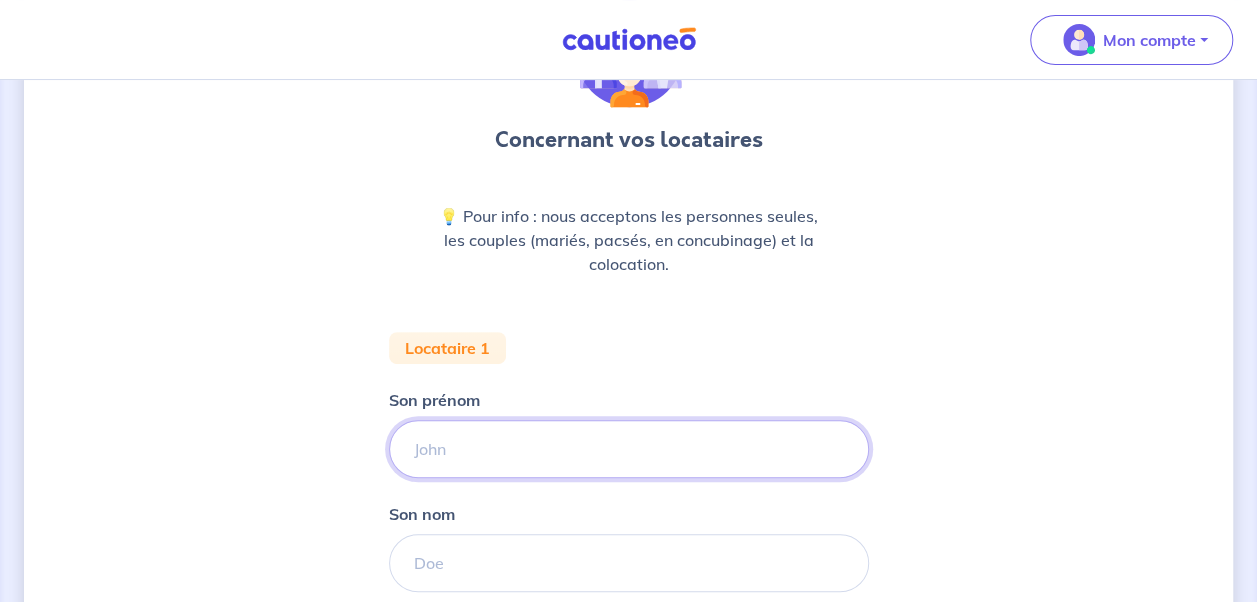 click on "Son prénom" at bounding box center [629, 449] 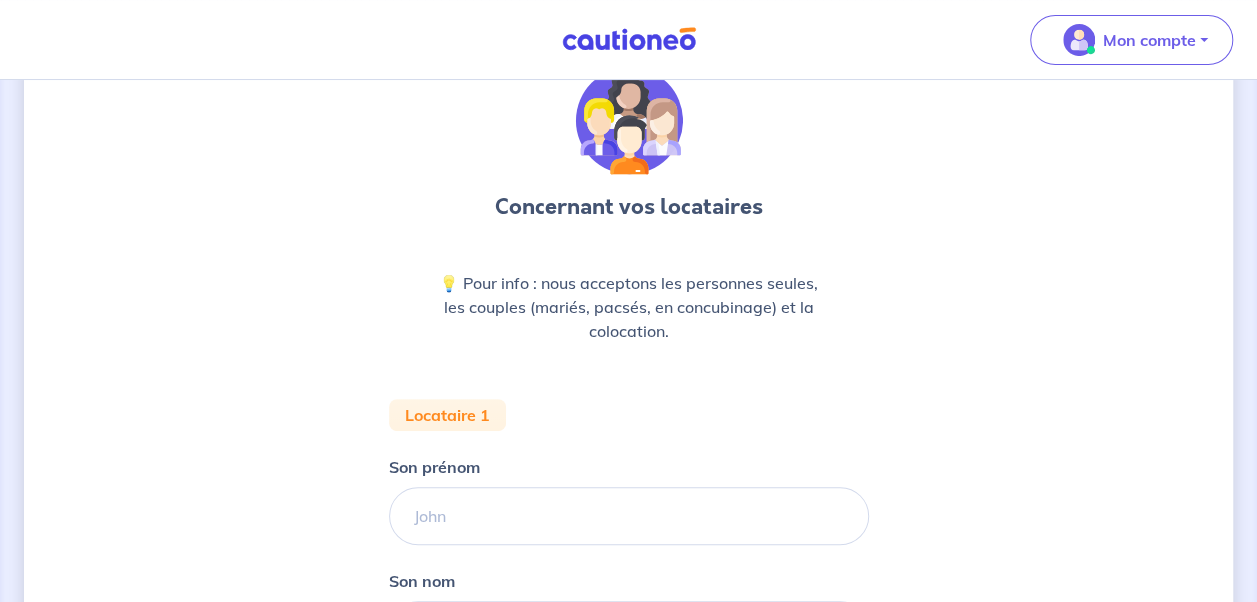 scroll, scrollTop: 84, scrollLeft: 0, axis: vertical 